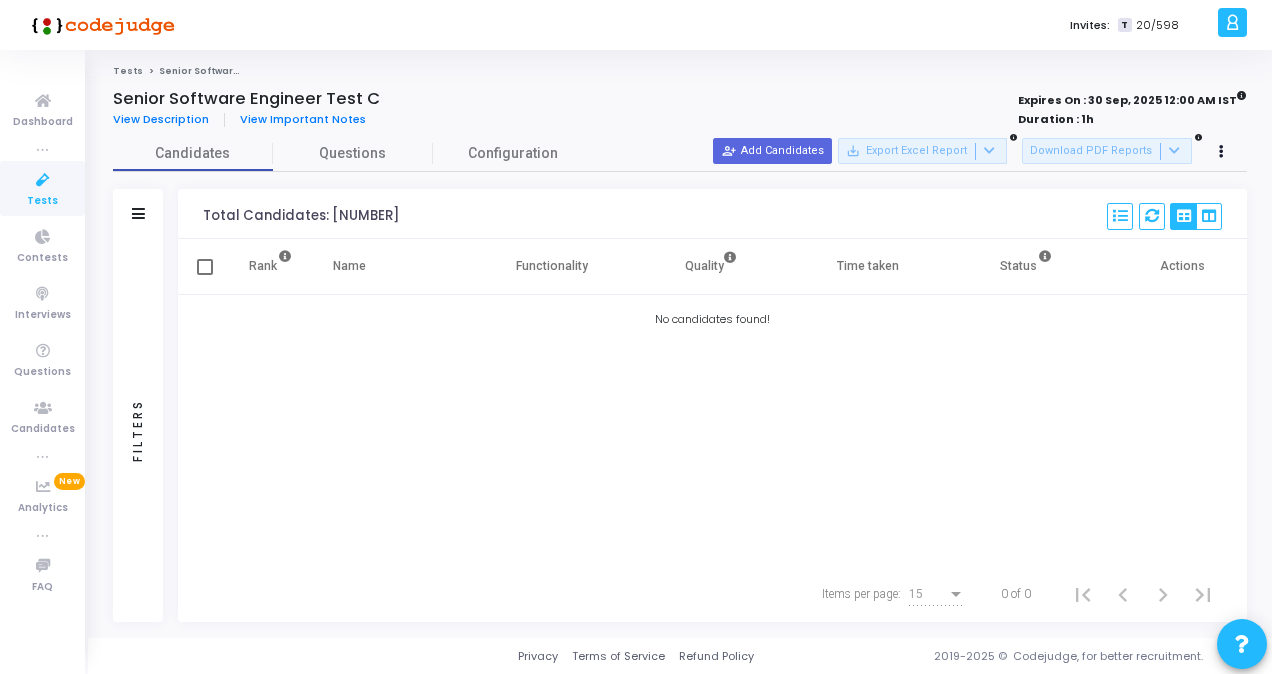 scroll, scrollTop: 0, scrollLeft: 0, axis: both 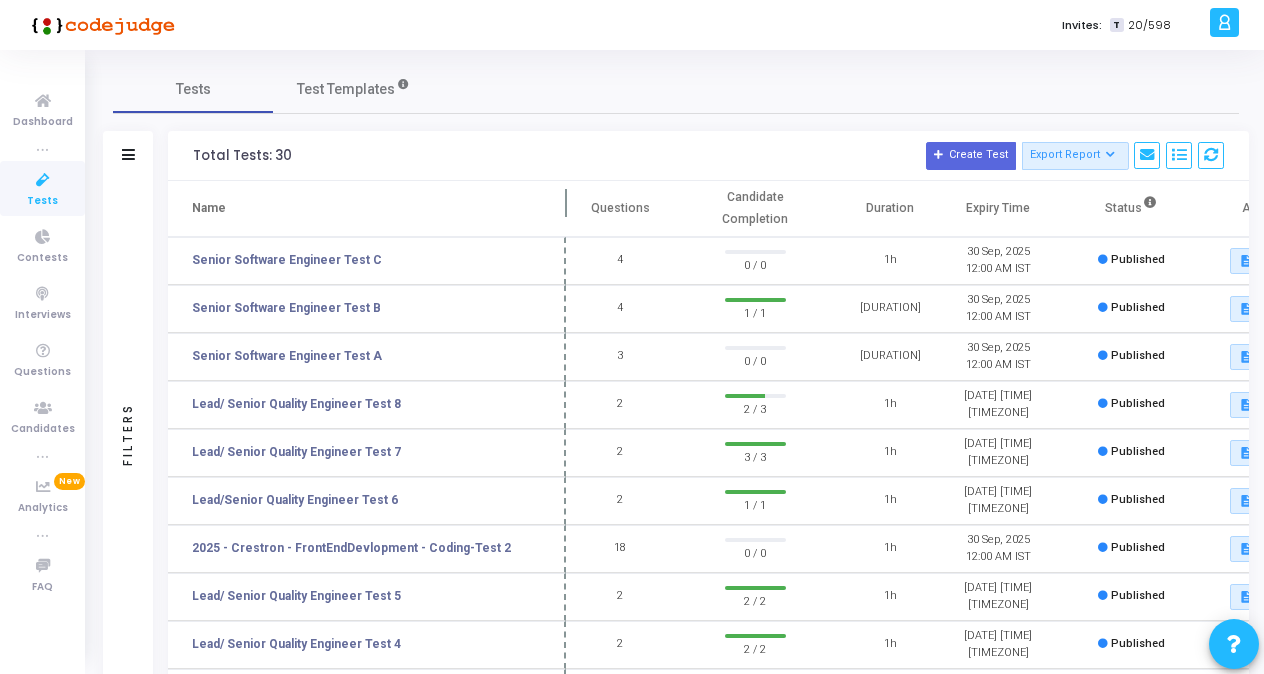 drag, startPoint x: 391, startPoint y: 201, endPoint x: 569, endPoint y: 217, distance: 178.71765 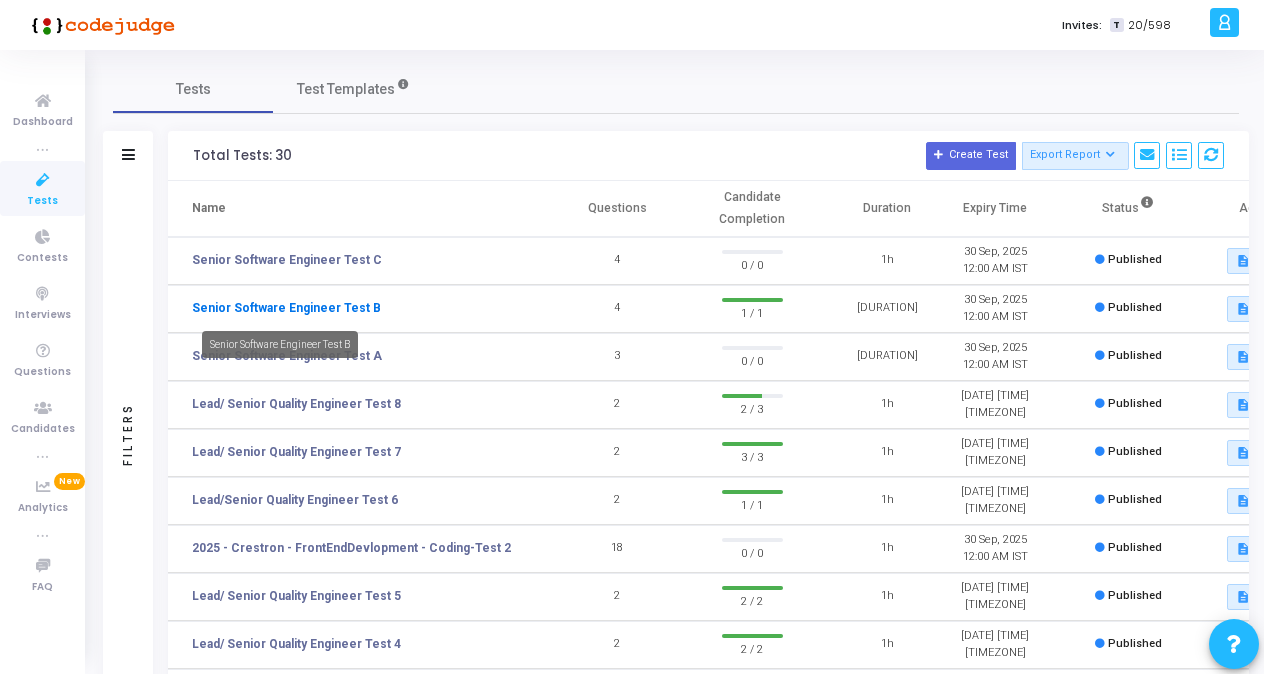 click on "Senior Software Engineer Test B" 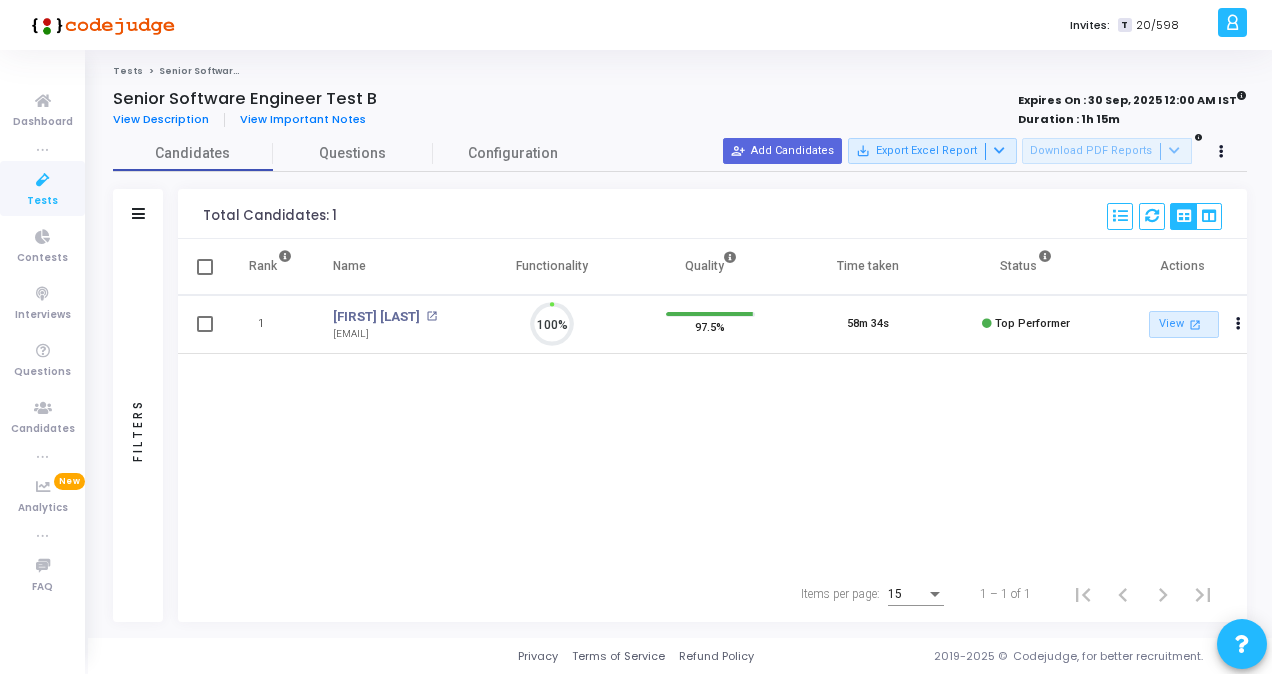 scroll, scrollTop: 9, scrollLeft: 8, axis: both 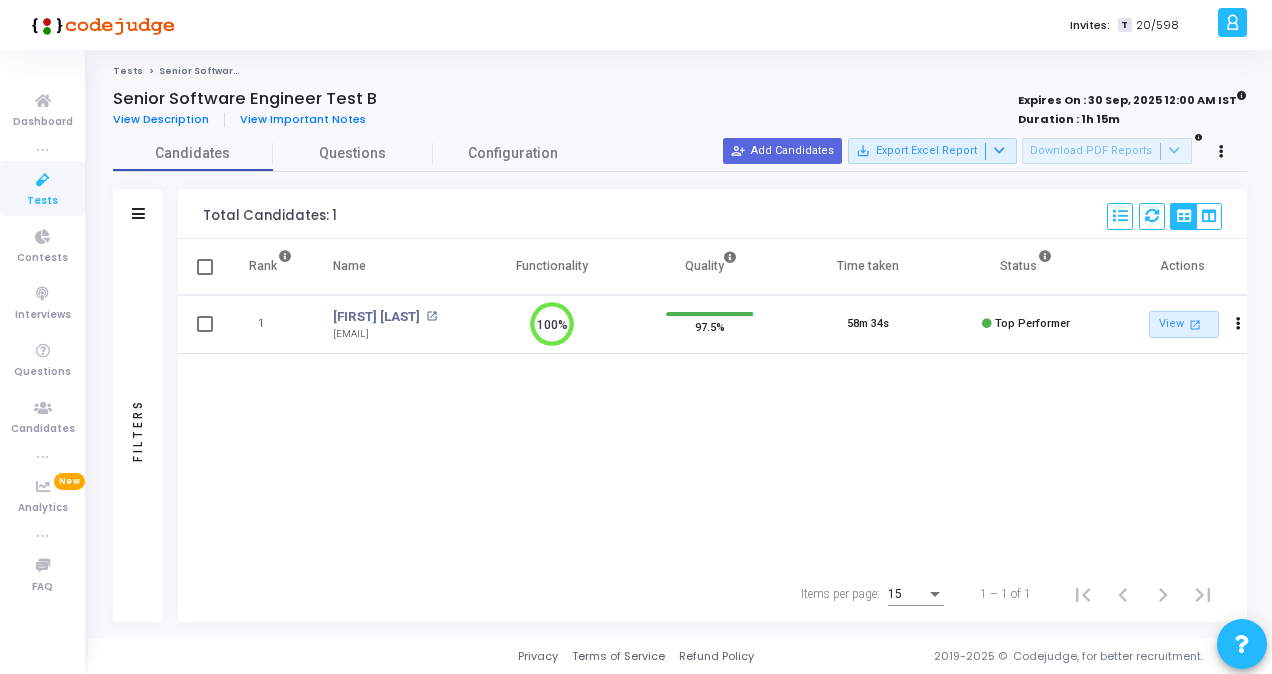 click on "Rank   Name   Functionality   Quality   Time taken   Status   Actions    1  [FIRST] [LAST] open_in_new  [EMAIL]  100%  97.5%   58m 34s   Top Performer   View  open_in_new   Report  archive  Archive   Extend Duration  cached  Resend Test   Schedule Interview  content_copy  Copy Public Link  content_copy  Copy Test Invite Link" at bounding box center [712, 402] 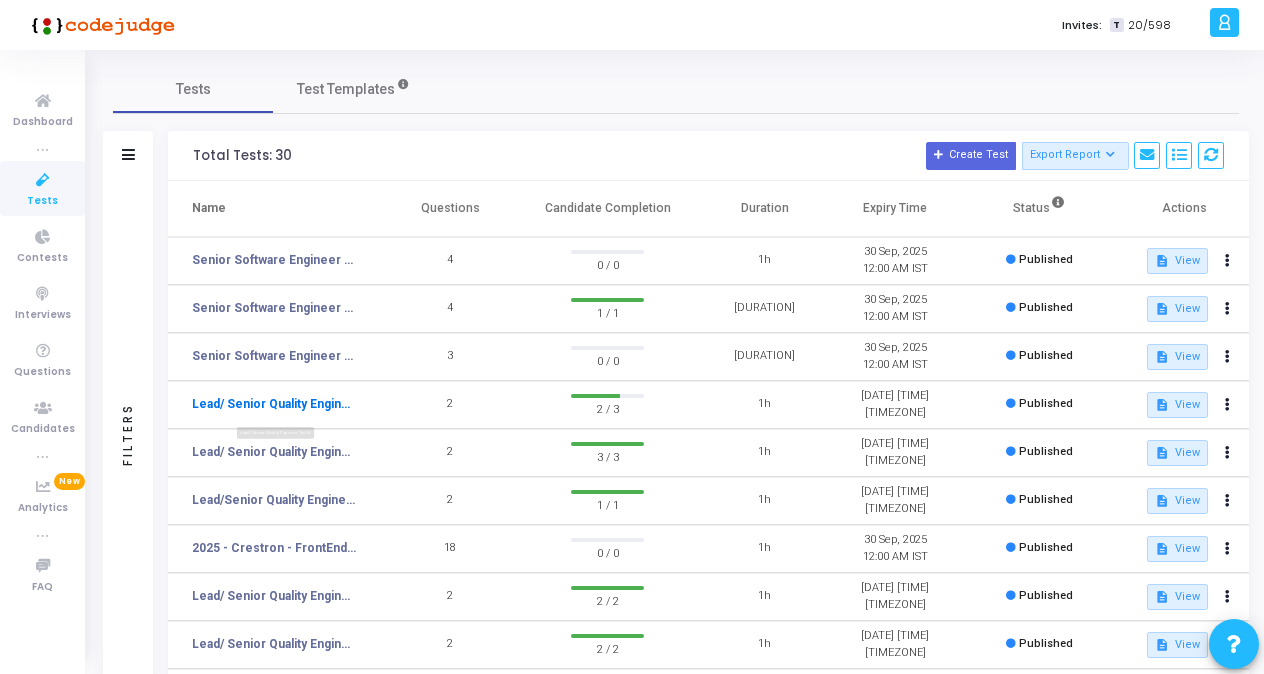 click on "Lead/ Senior Quality Engineer Test 8" 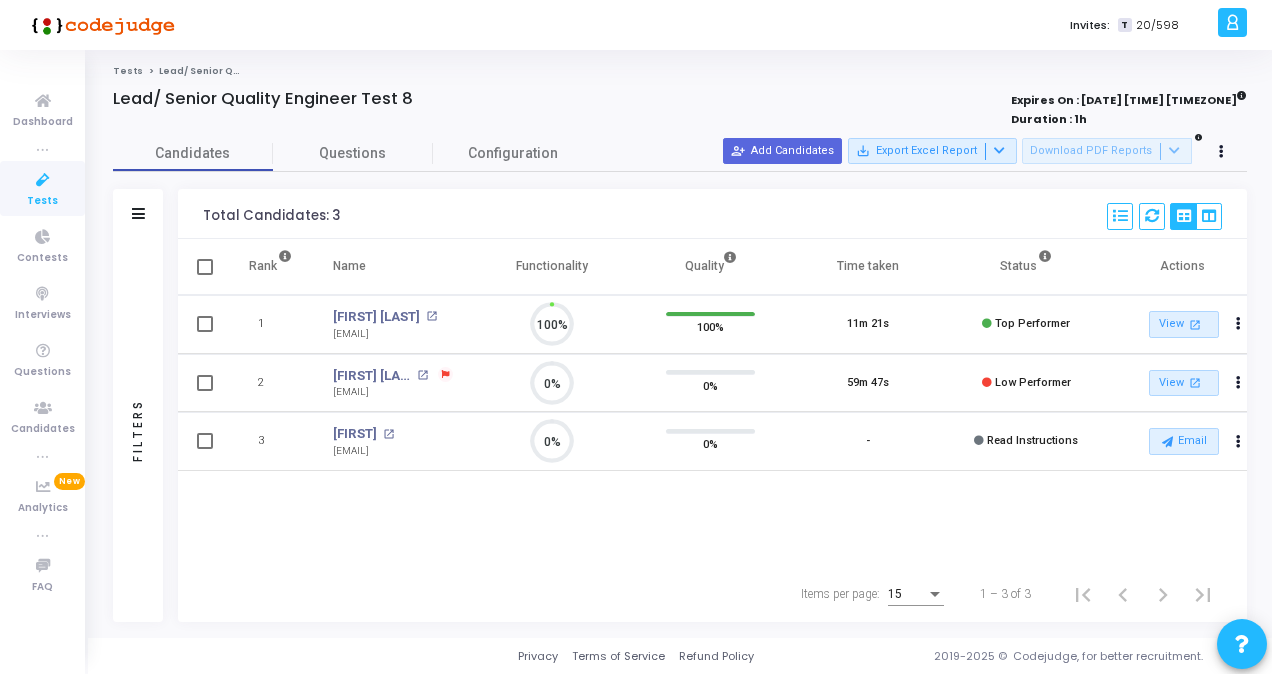 scroll, scrollTop: 9, scrollLeft: 8, axis: both 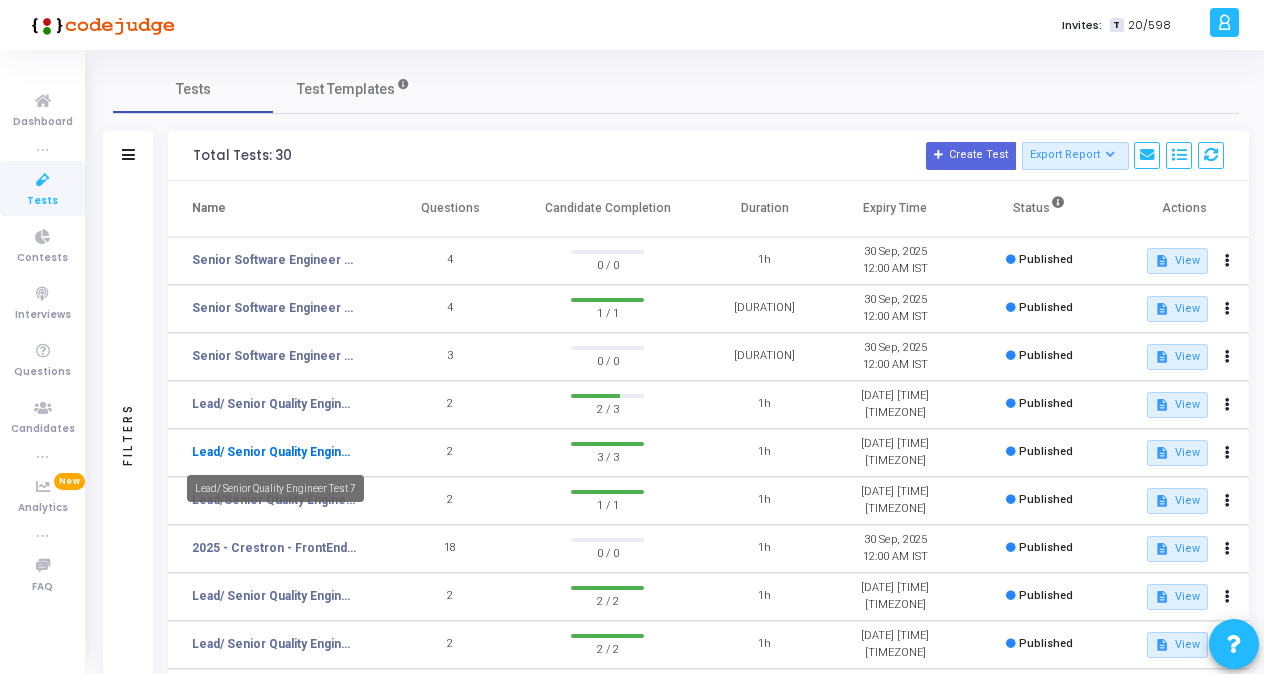 click on "Lead/ Senior Quality Engineer Test 7" 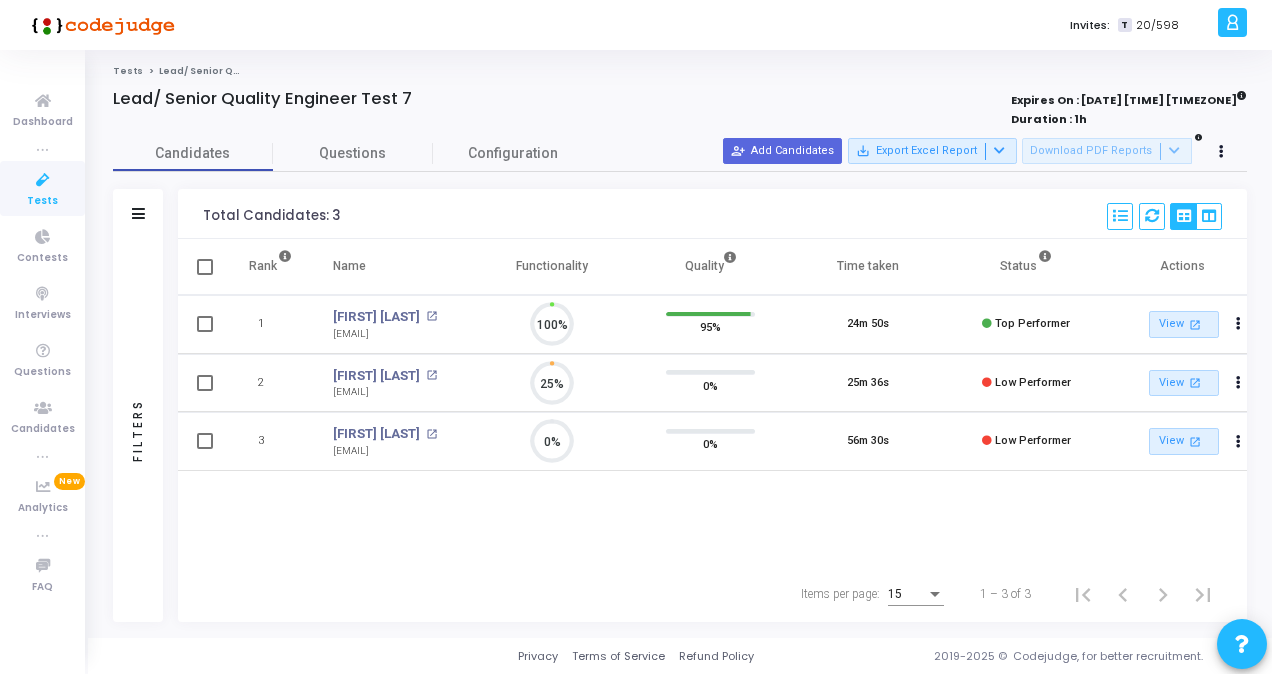 scroll, scrollTop: 9, scrollLeft: 8, axis: both 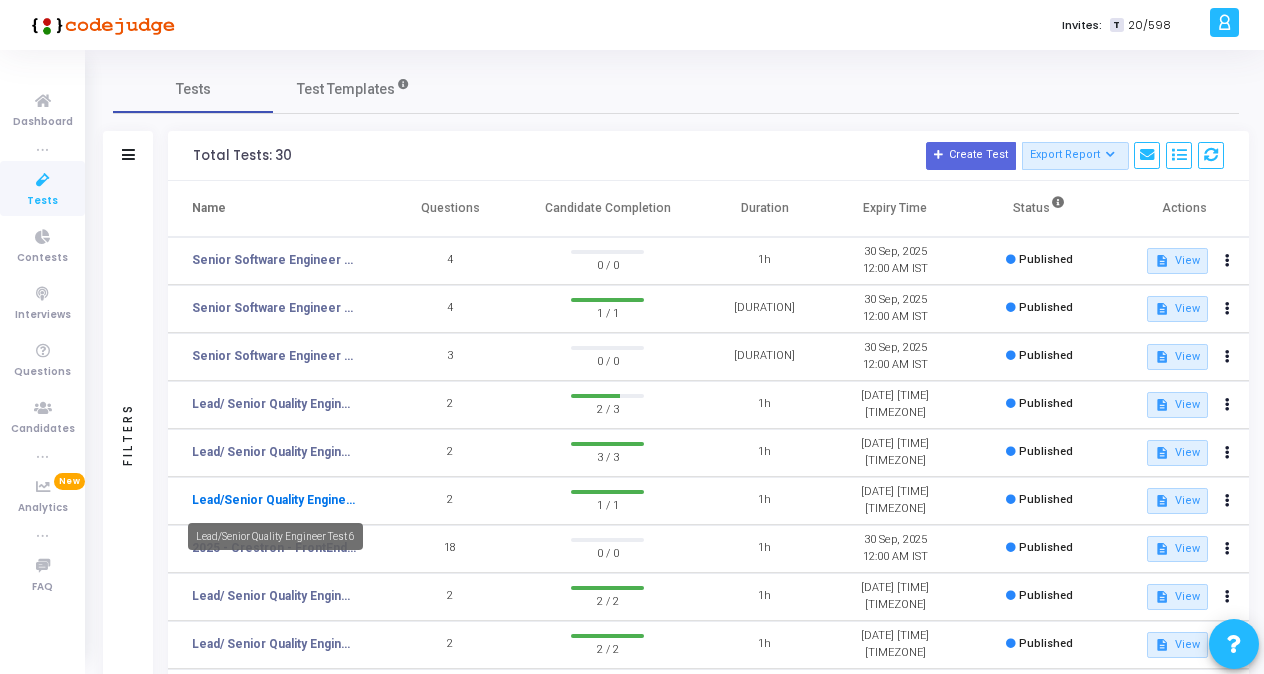 click on "Lead/Senior Quality Engineer Test 6" 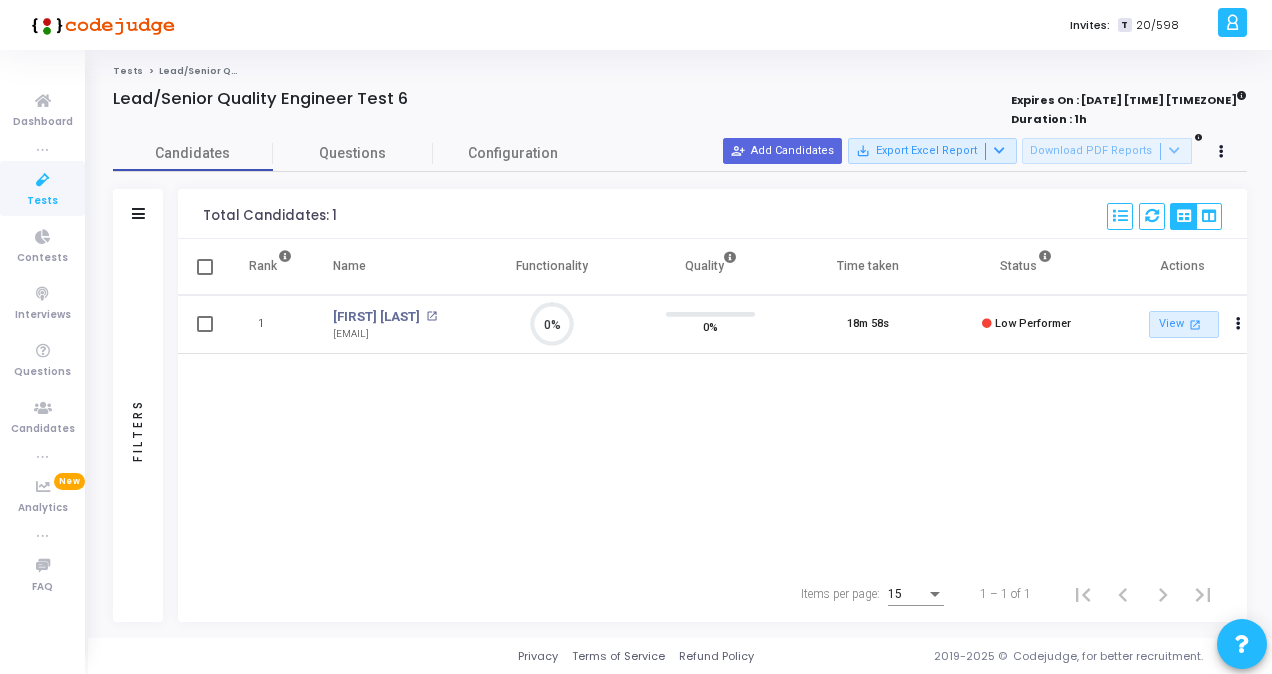 scroll, scrollTop: 9, scrollLeft: 8, axis: both 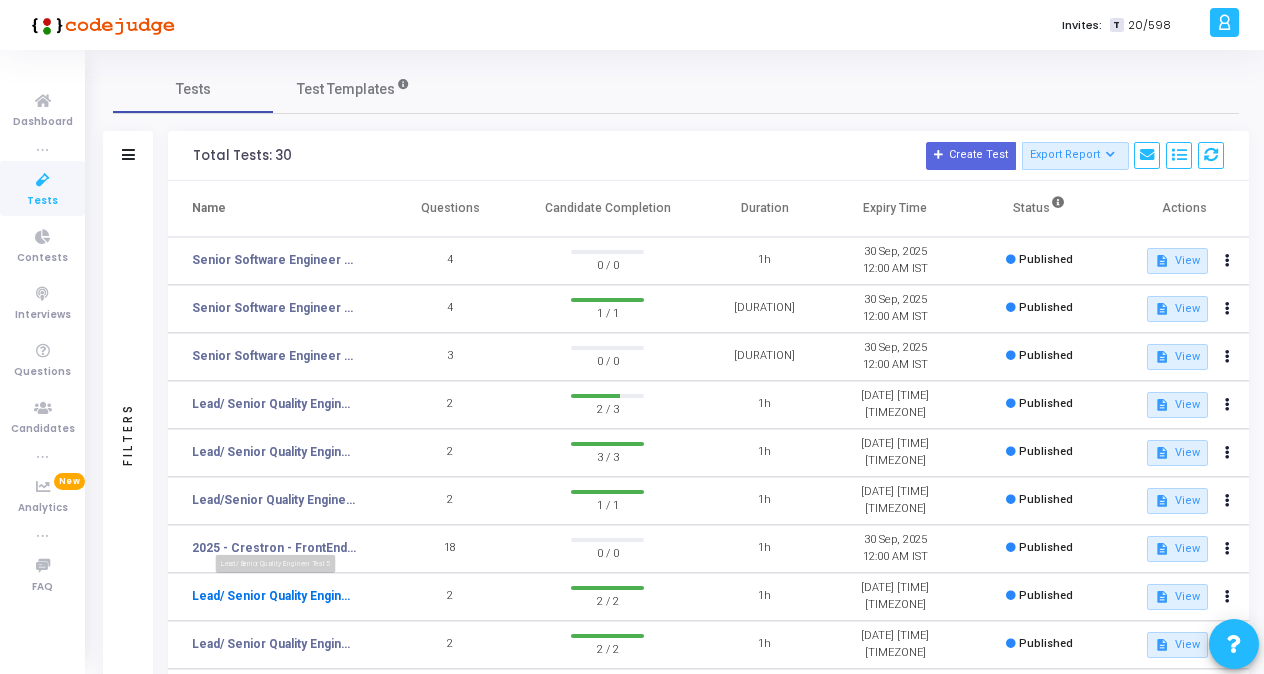 click on "Lead/ Senior Quality Engineer Test 5" 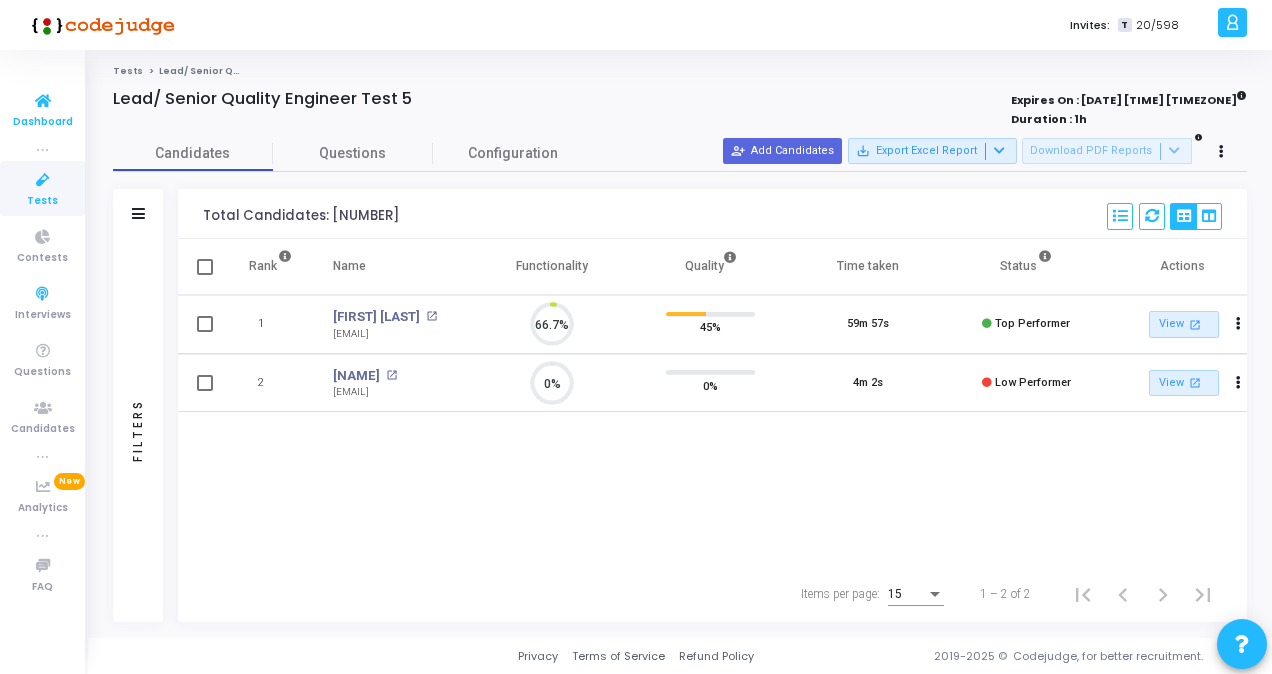 scroll, scrollTop: 9, scrollLeft: 8, axis: both 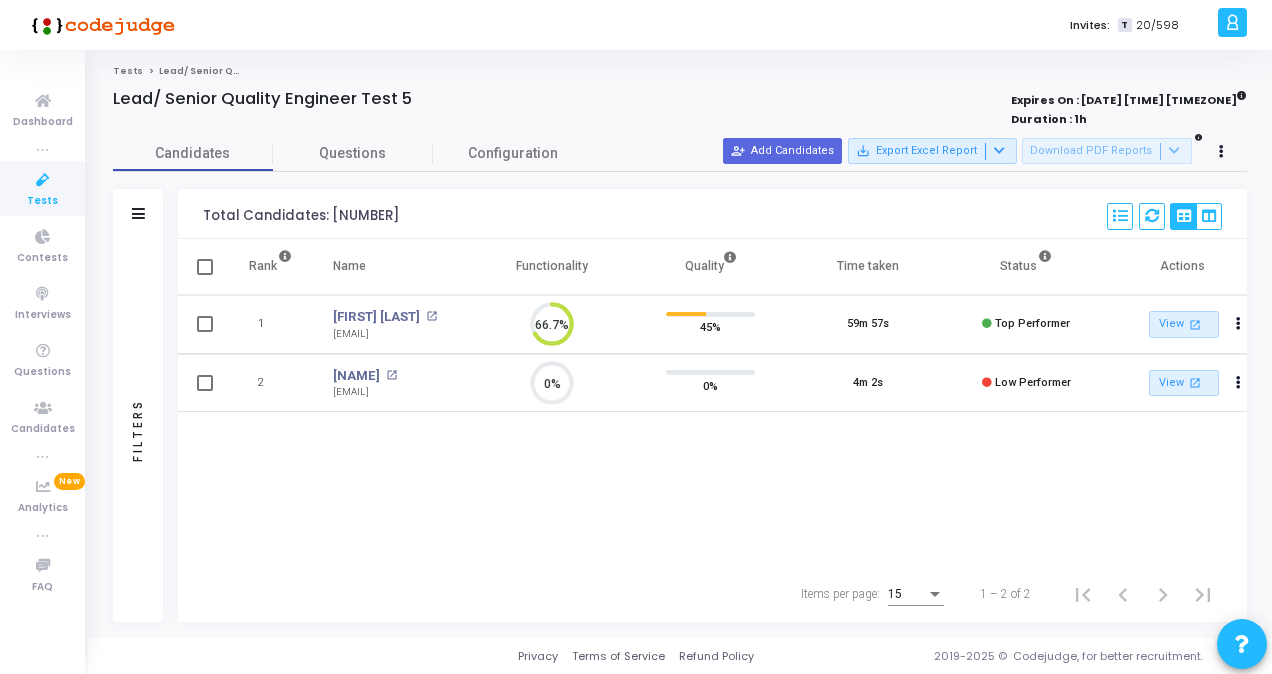 click on "Rank   Name   Functionality   Quality   Time taken   Status   Actions    1  [FIRST] [LAST] open_in_new  [EMAIL]  66.7%  45%   59m 57s   Top Performer   View  open_in_new   Report  archive  Archive   Extend Duration  cached  Resend Test   Schedule Interview  content_copy  Copy Public Link  content_copy  Copy Test Invite Link    2  [FIRST] open_in_new  [EMAIL]  0%  0%   4m 2s   Low Performer   View  open_in_new   Report  archive  Archive   Extend Duration  cached  Resend Test   Schedule Interview  content_copy  Copy Public Link  content_copy  Copy Test Invite Link" at bounding box center (712, 402) 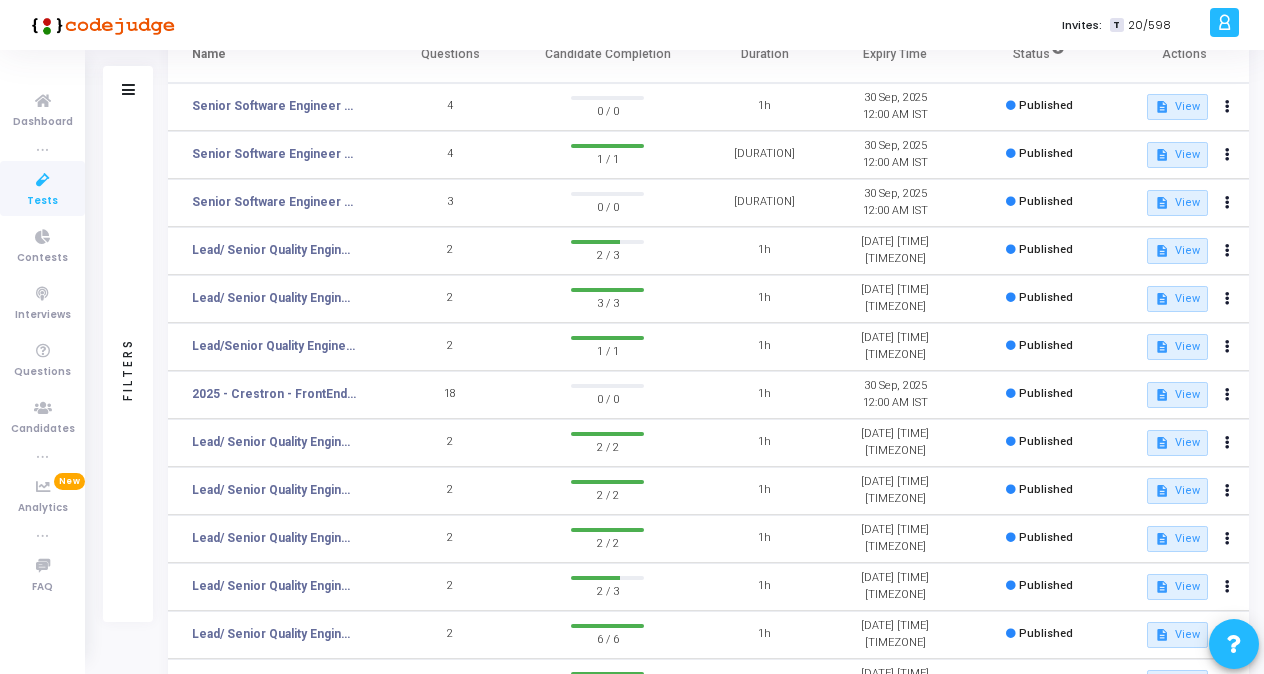 scroll, scrollTop: 200, scrollLeft: 0, axis: vertical 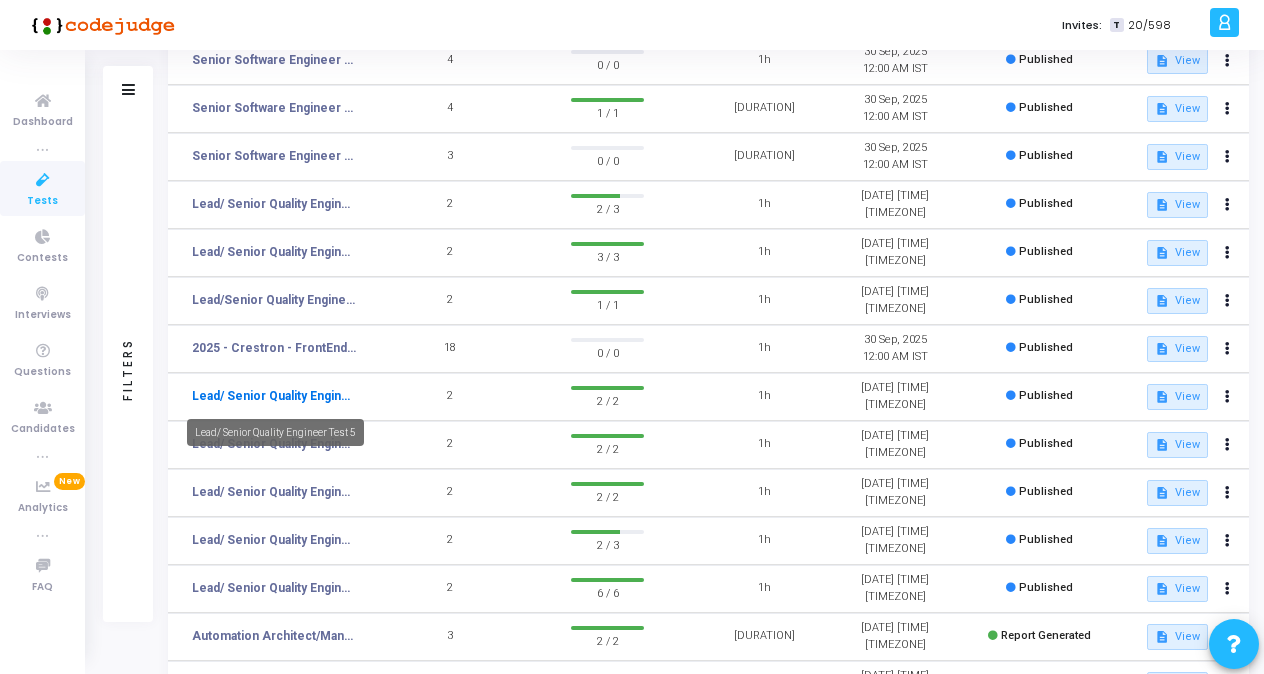 click on "Lead/ Senior Quality Engineer Test 5" 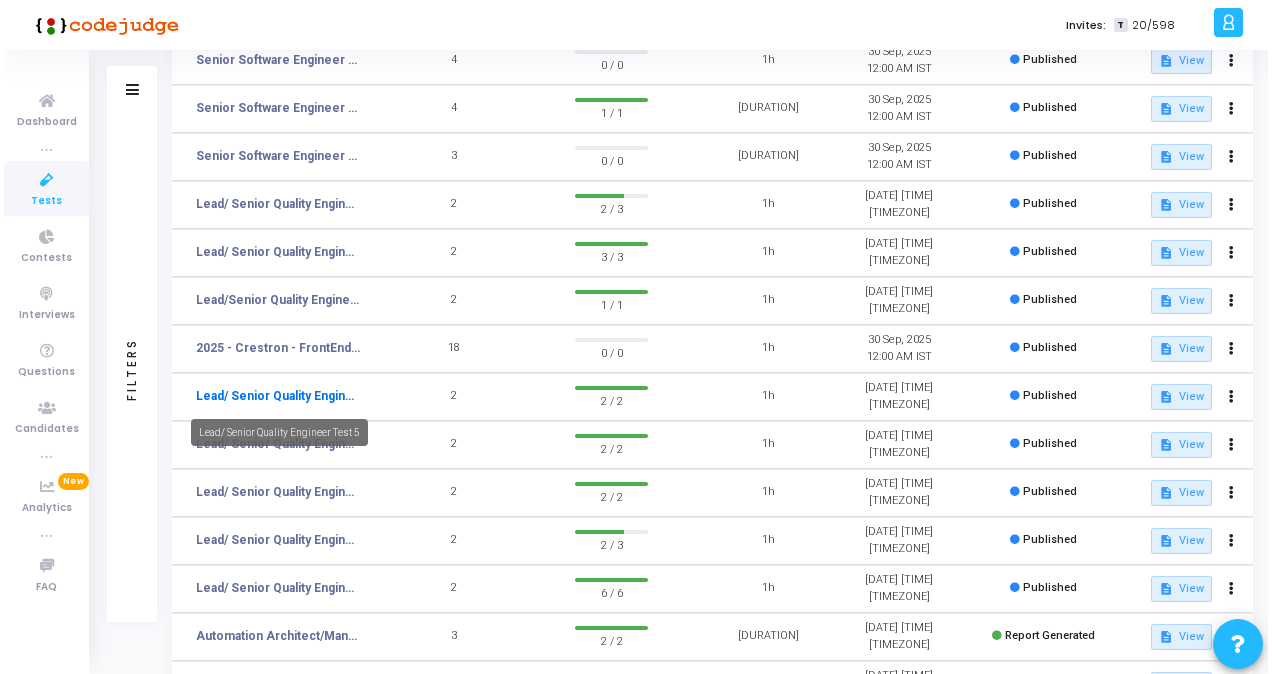scroll, scrollTop: 0, scrollLeft: 0, axis: both 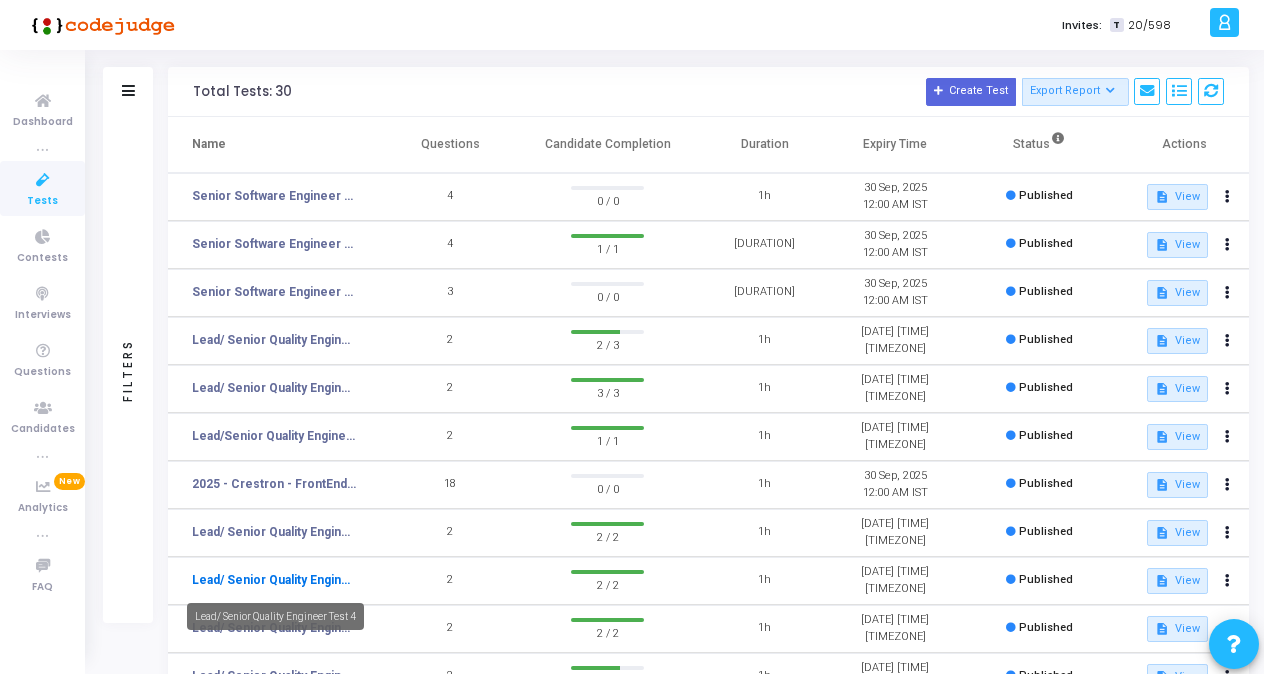 click on "Lead/ Senior Quality Engineer Test 4" 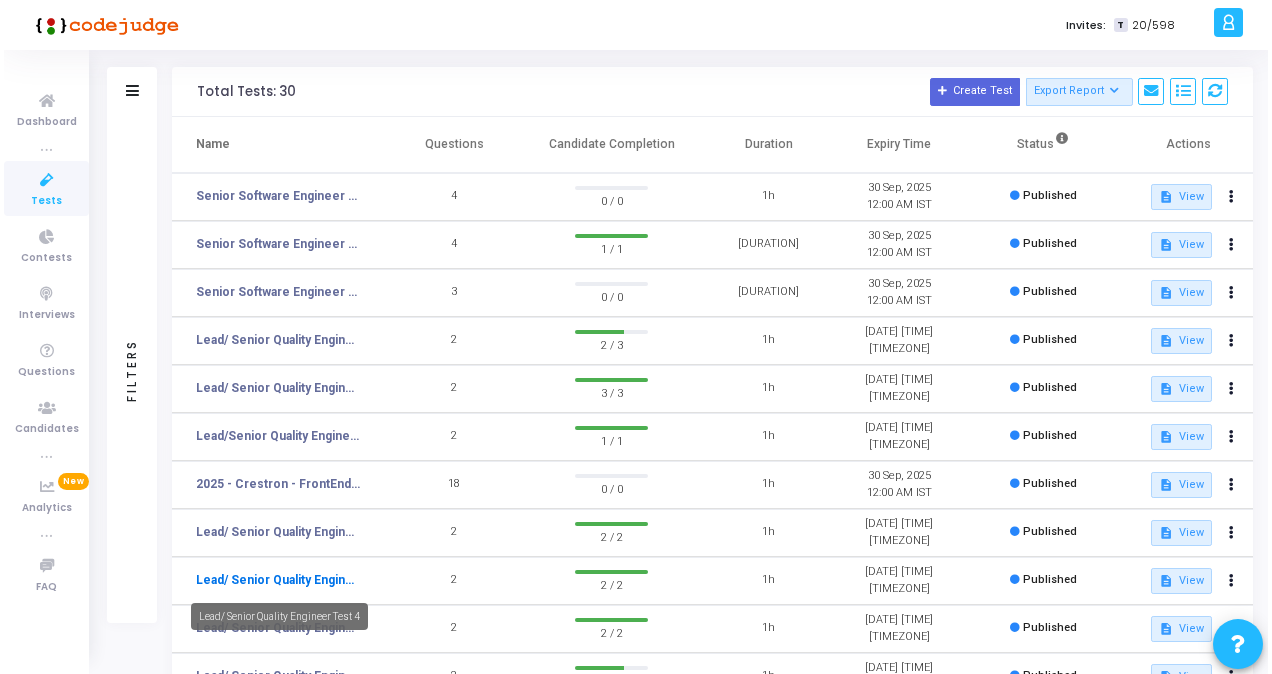 scroll, scrollTop: 0, scrollLeft: 0, axis: both 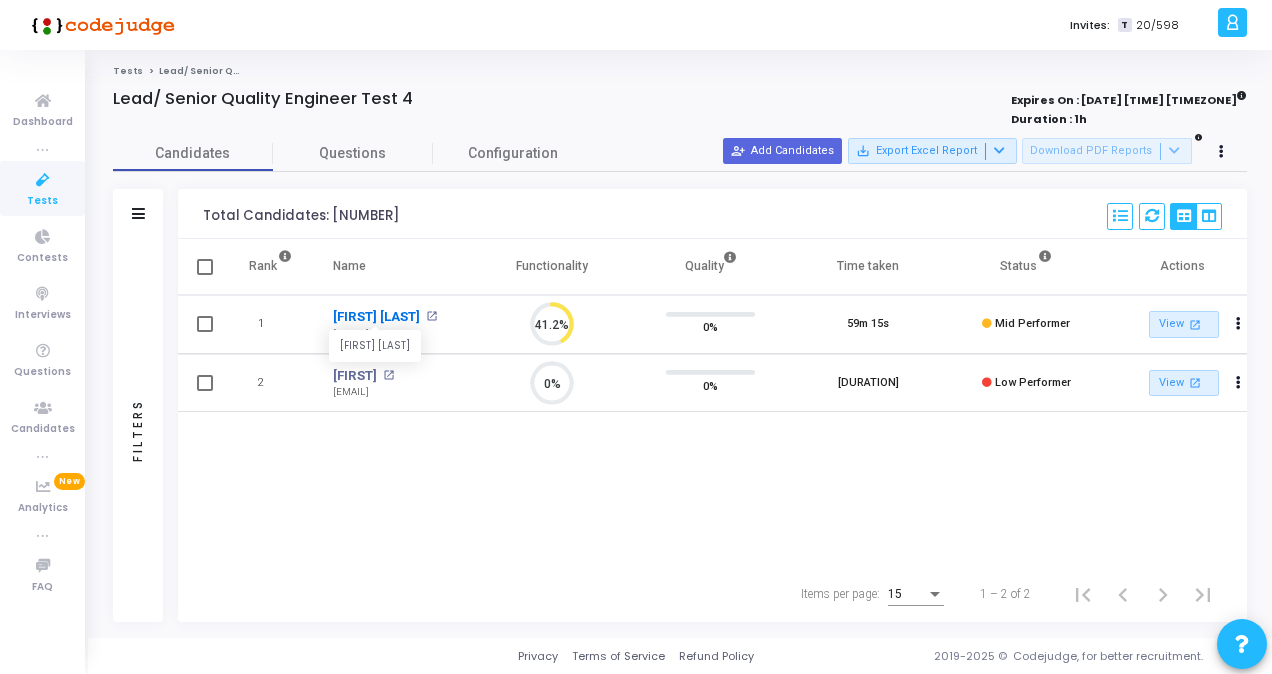 click on "[FIRST] [LAST]" at bounding box center (376, 317) 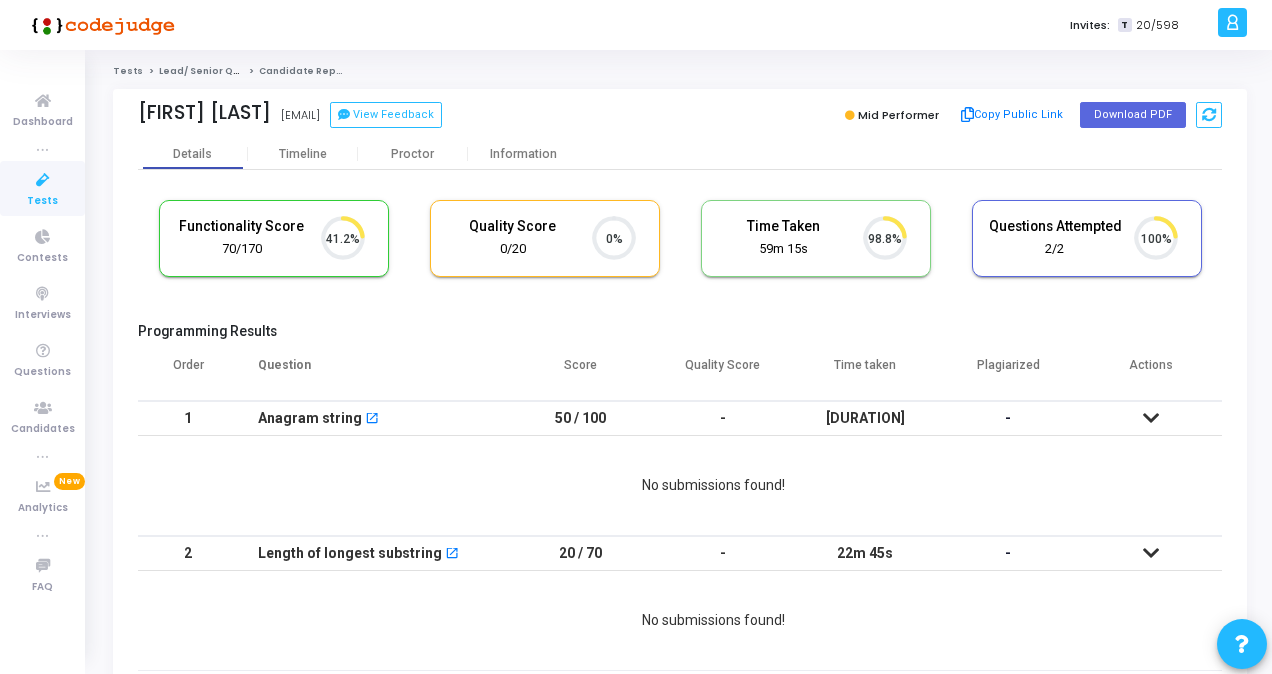 scroll, scrollTop: 9, scrollLeft: 8, axis: both 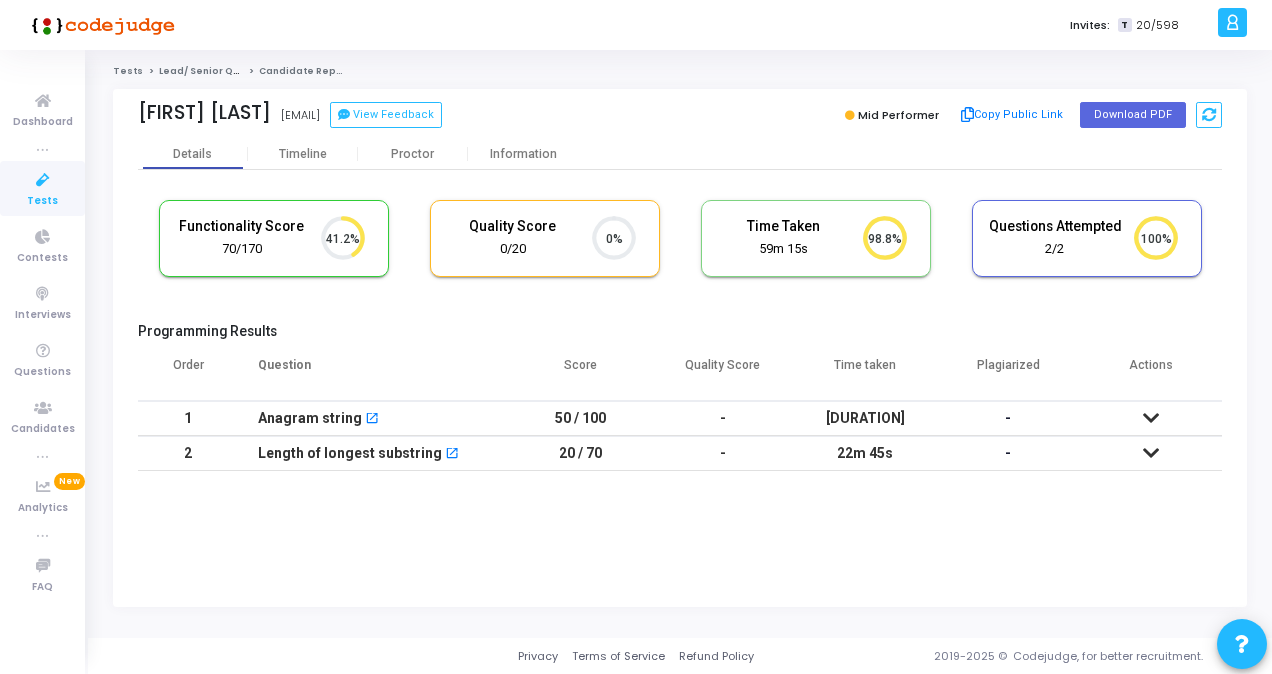 click at bounding box center [1151, 418] 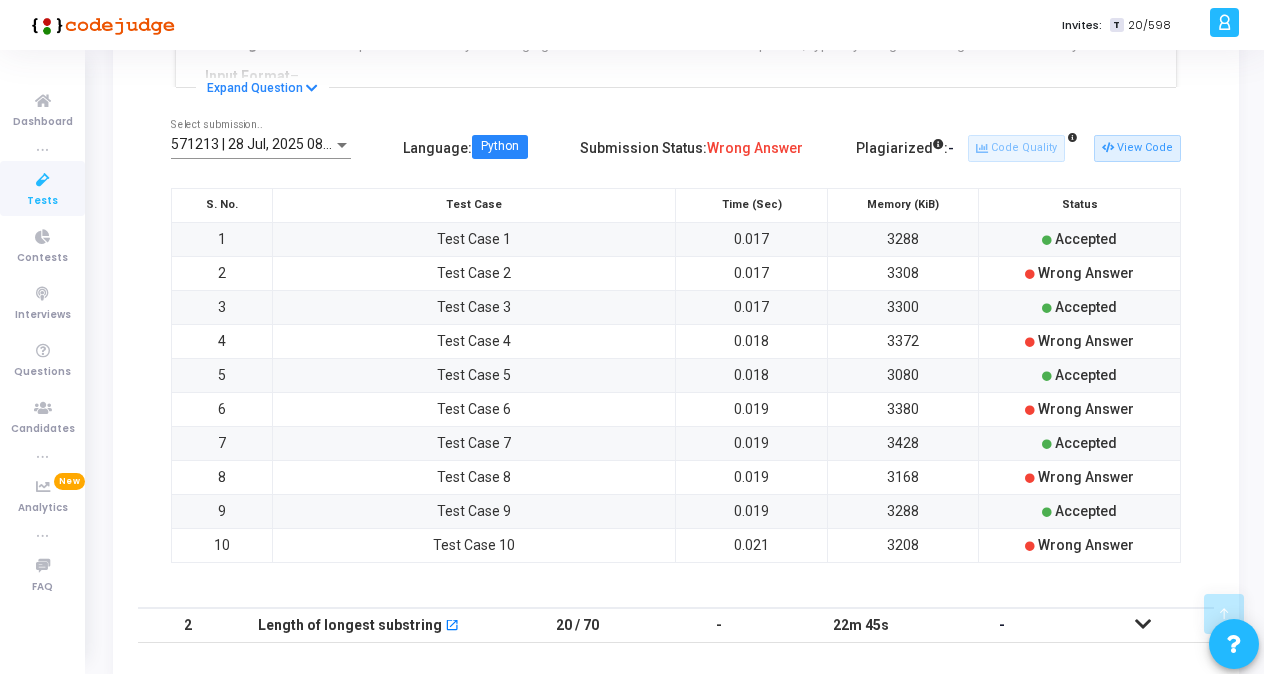 scroll, scrollTop: 496, scrollLeft: 0, axis: vertical 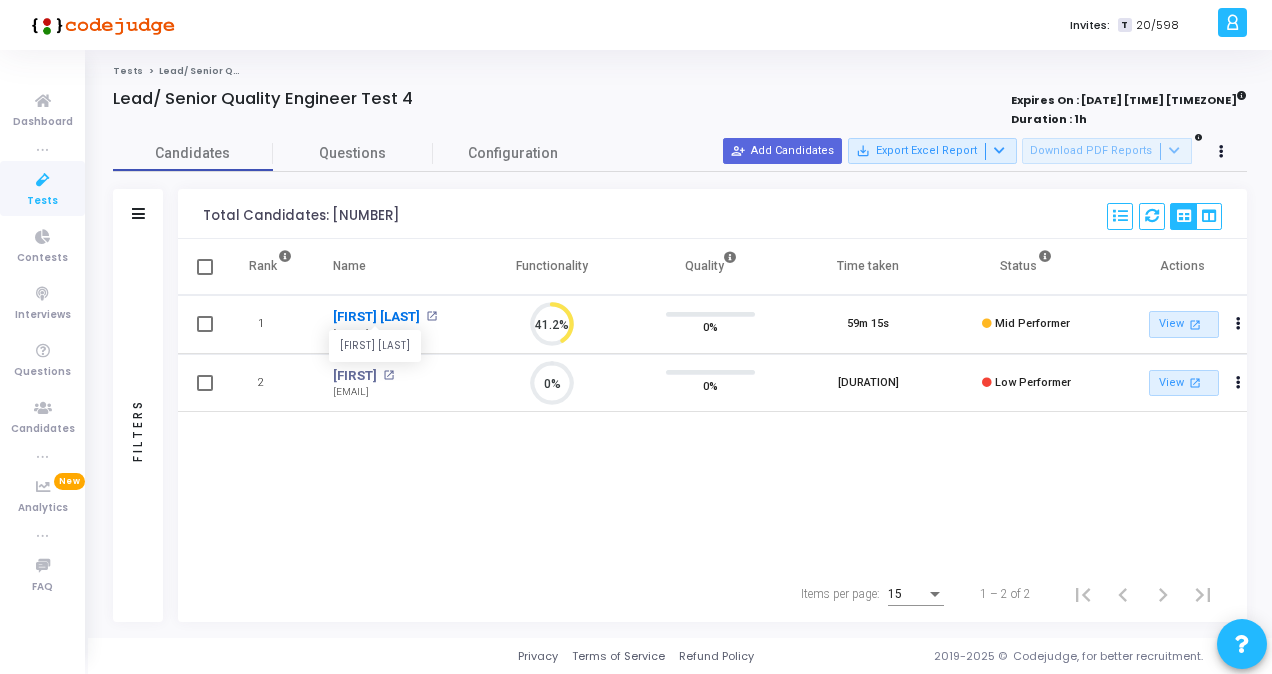 click on "[FIRST] [LAST]" at bounding box center (376, 317) 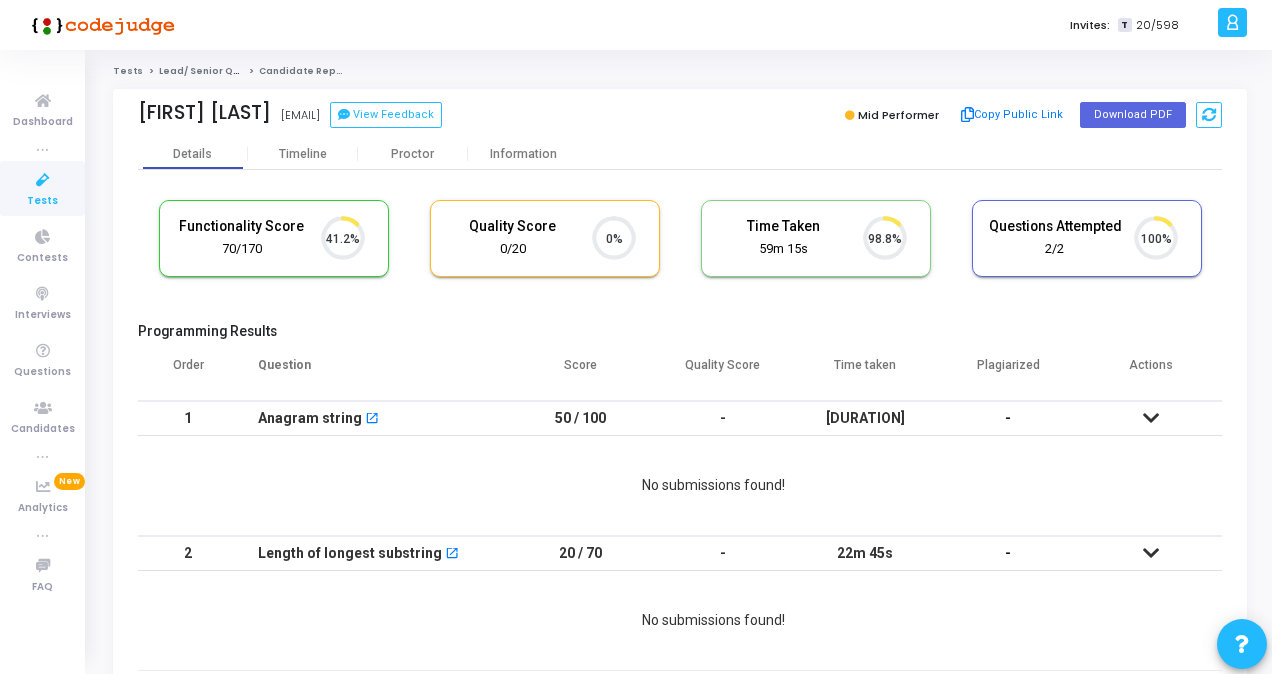 scroll, scrollTop: 9, scrollLeft: 8, axis: both 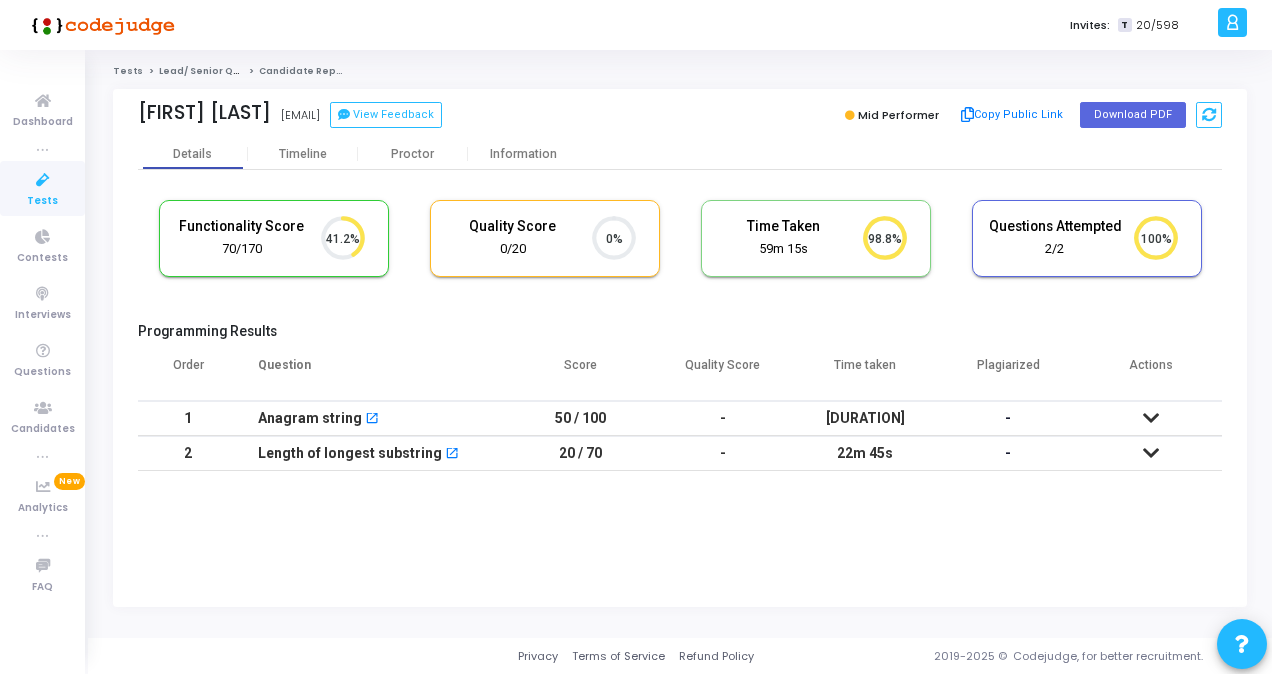 click at bounding box center [1151, 453] 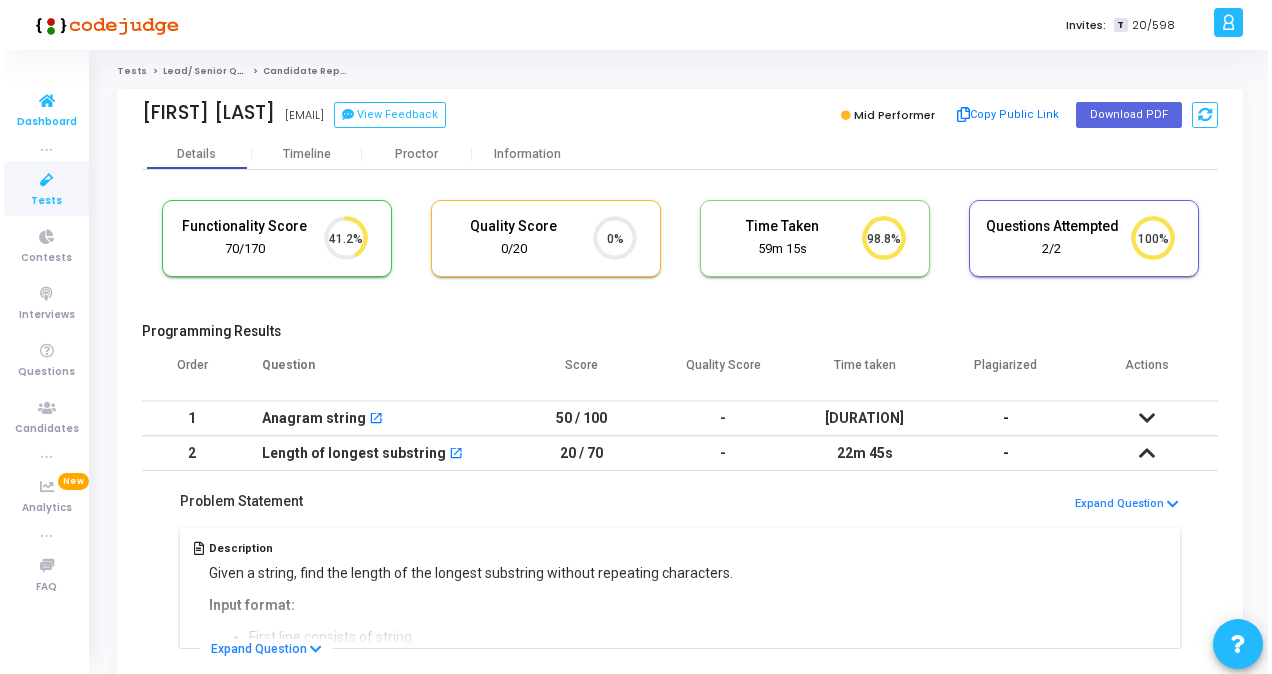 scroll, scrollTop: 0, scrollLeft: 0, axis: both 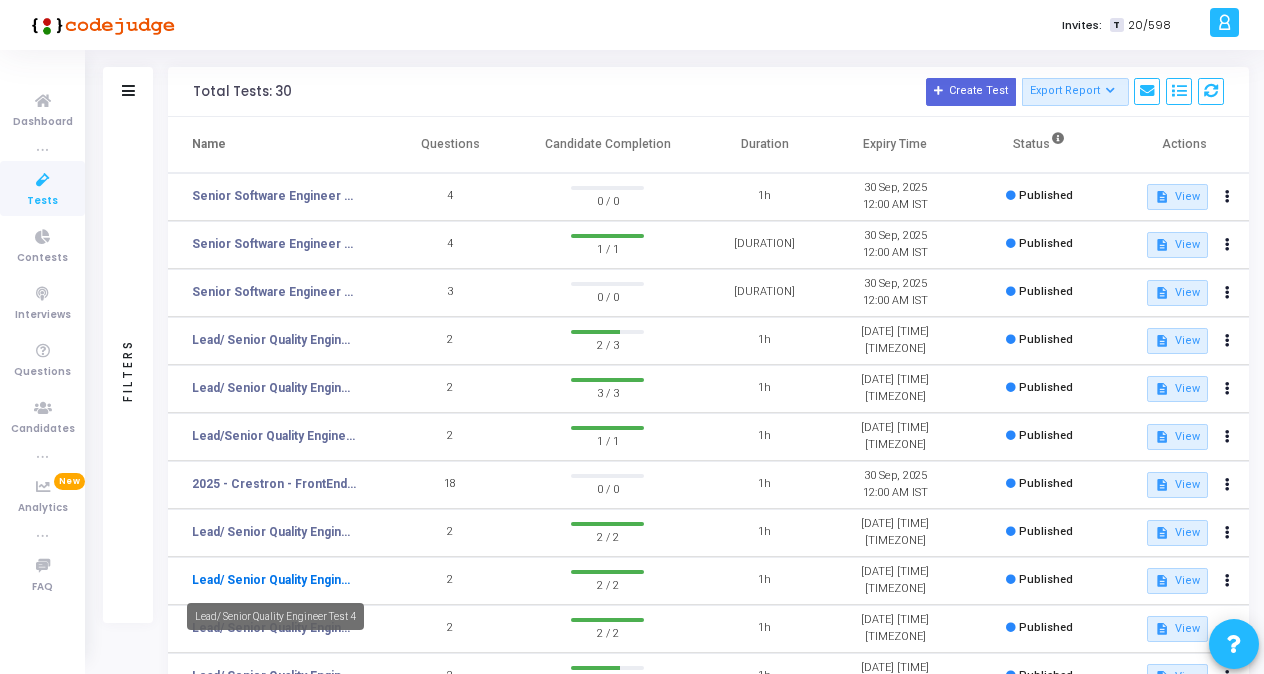click on "Lead/ Senior Quality Engineer Test 4" 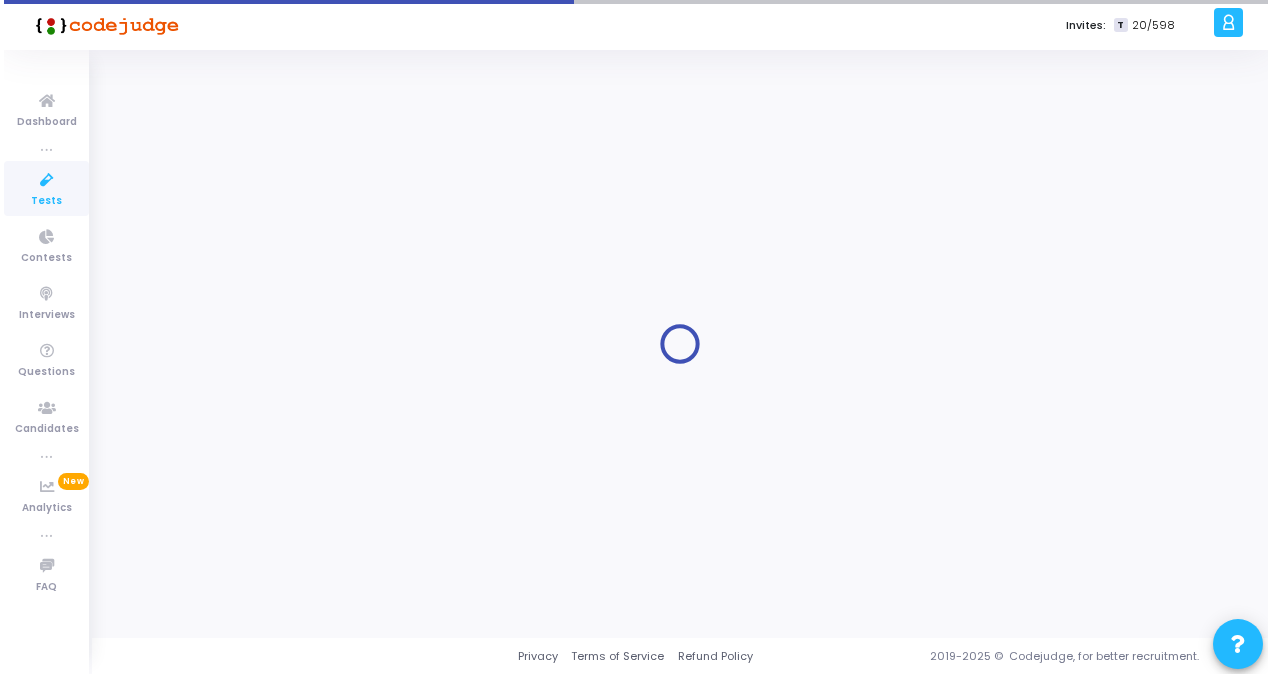 scroll, scrollTop: 0, scrollLeft: 0, axis: both 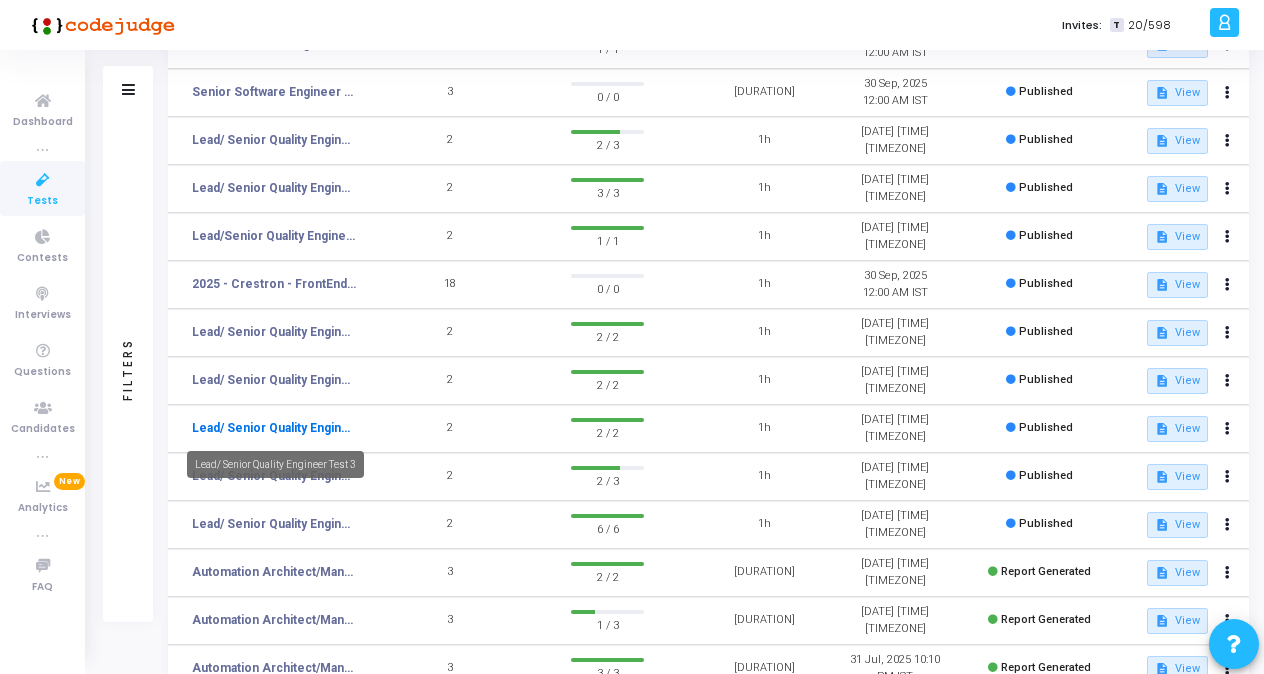 click on "Lead/ Senior Quality Engineer Test 3" 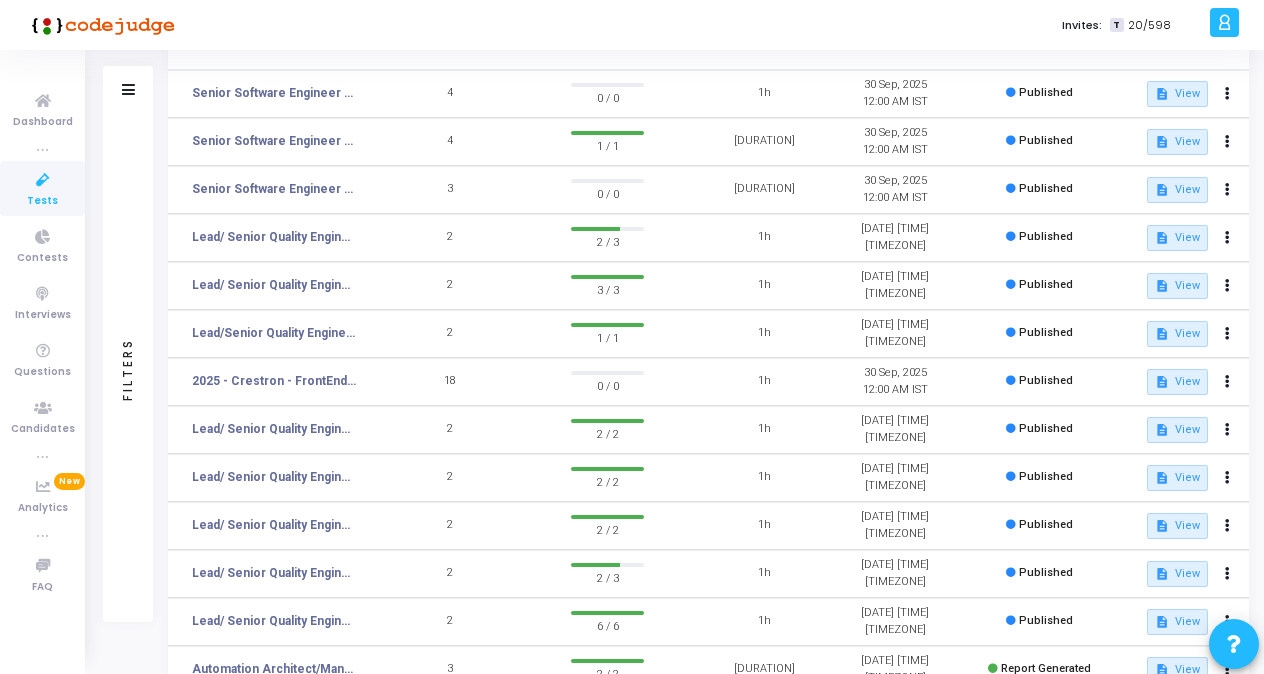 scroll, scrollTop: 264, scrollLeft: 0, axis: vertical 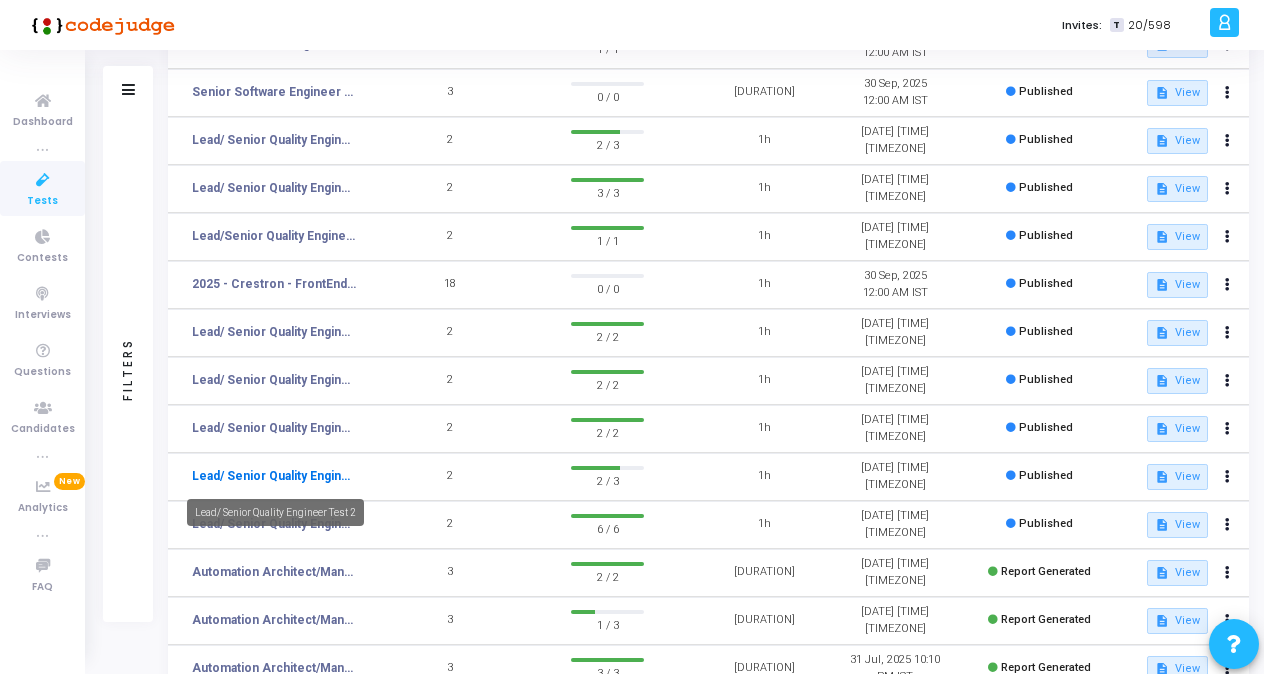 click on "Lead/ Senior Quality Engineer Test 2" 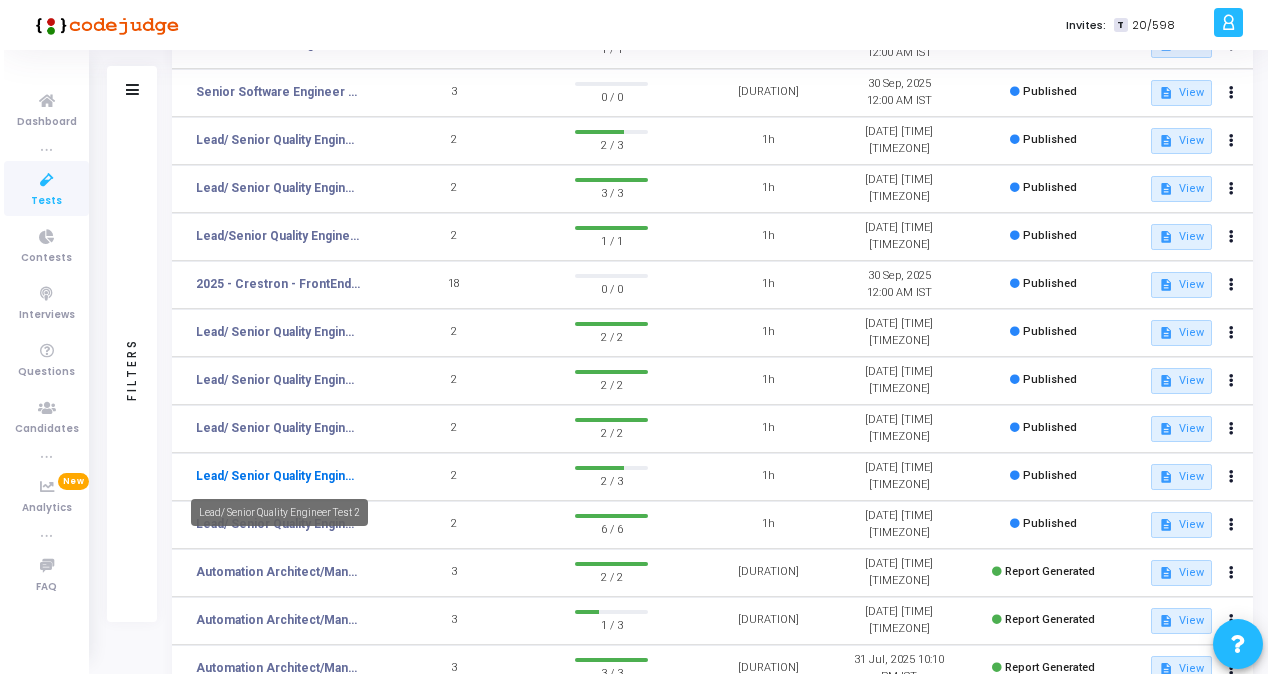scroll, scrollTop: 0, scrollLeft: 0, axis: both 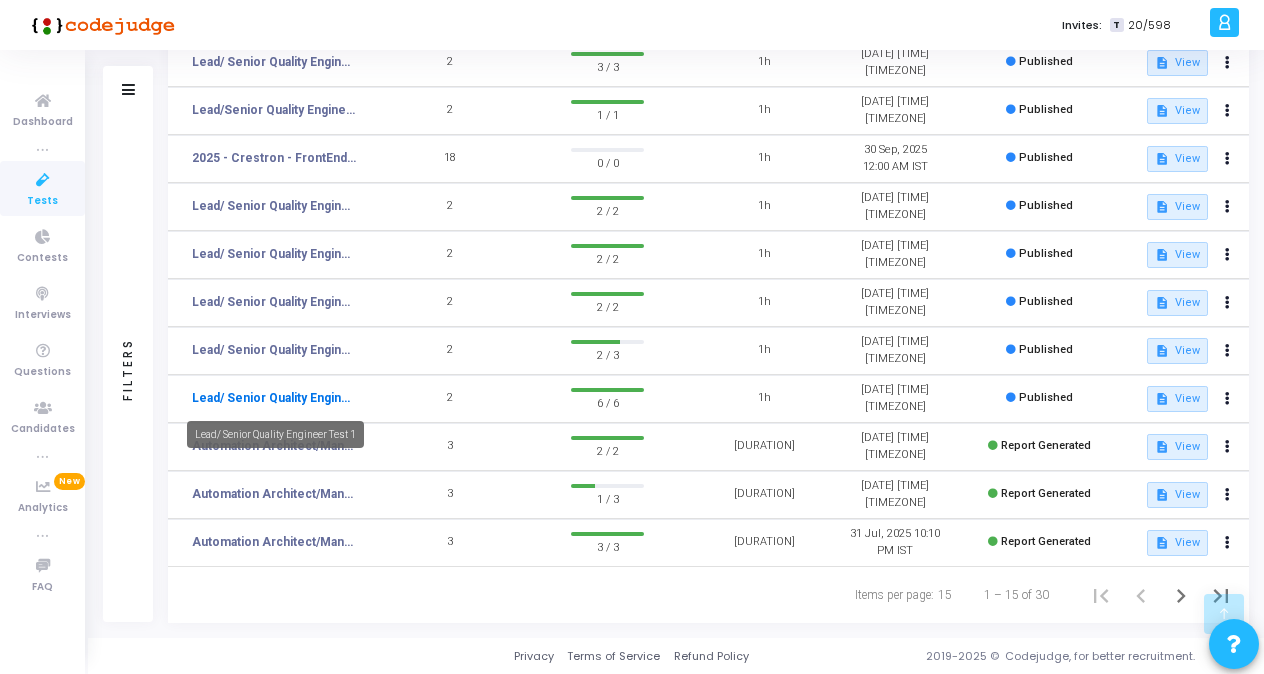 click on "Lead/ Senior Quality Engineer Test 1" 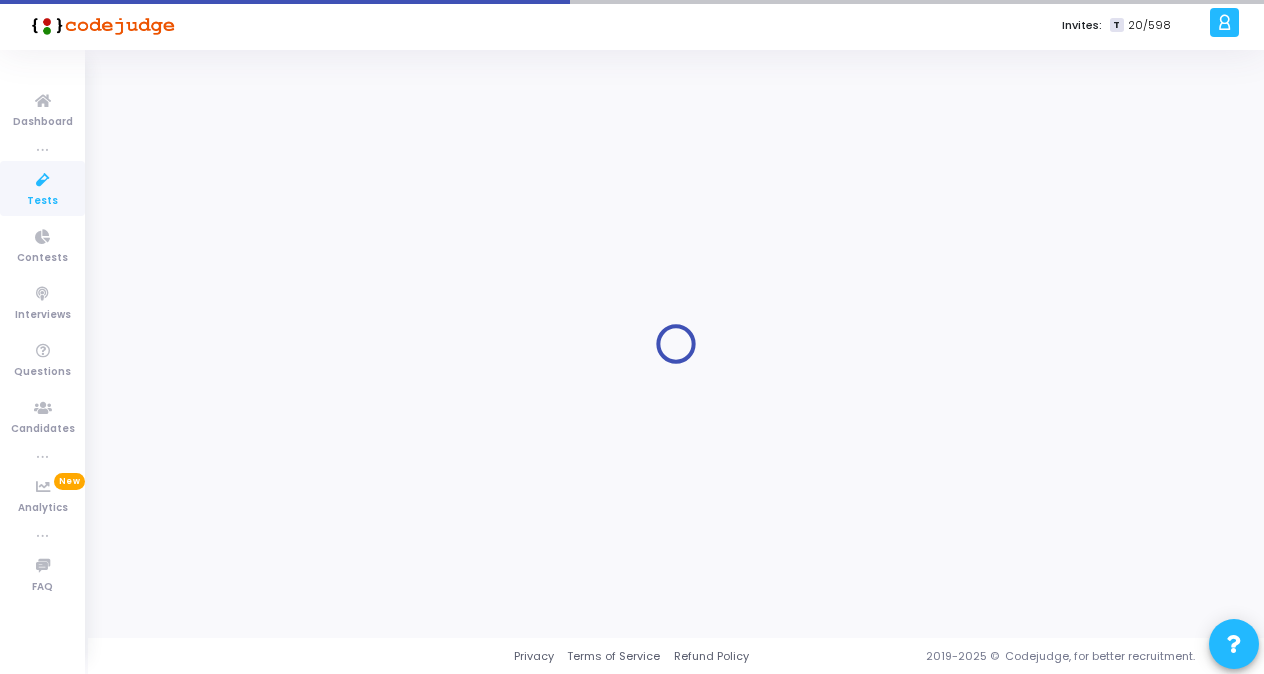scroll, scrollTop: 0, scrollLeft: 0, axis: both 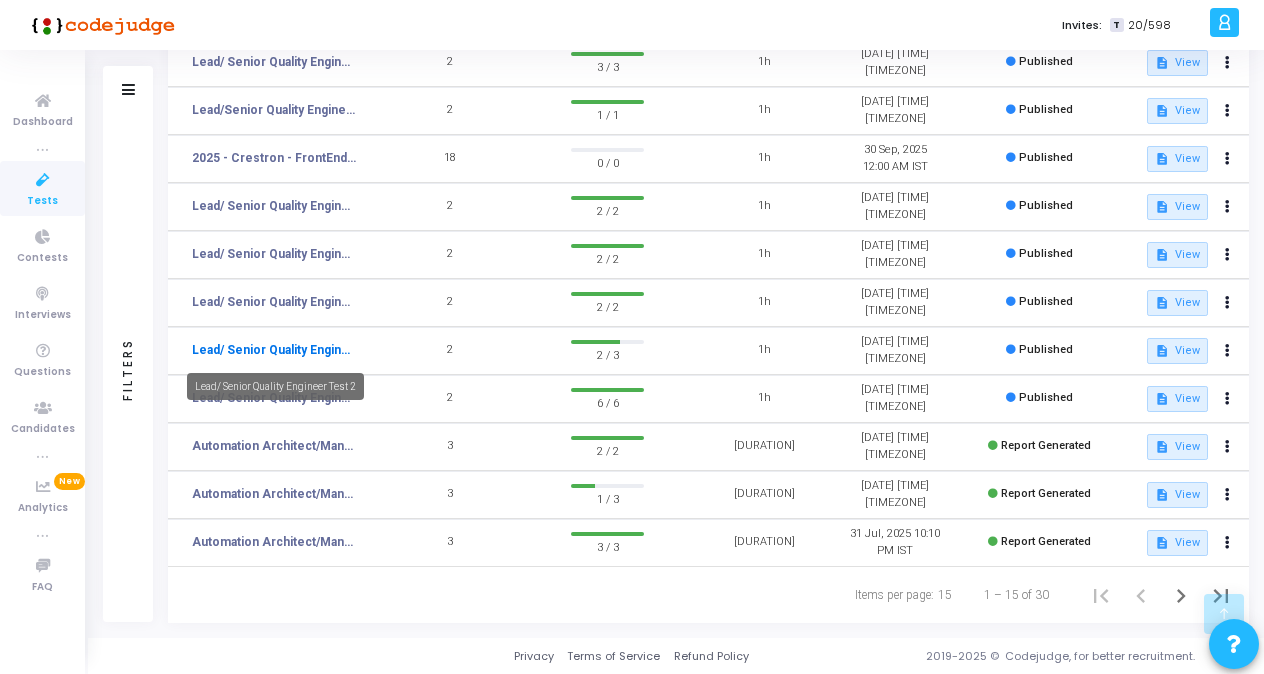 click on "Lead/ Senior Quality Engineer Test 2" 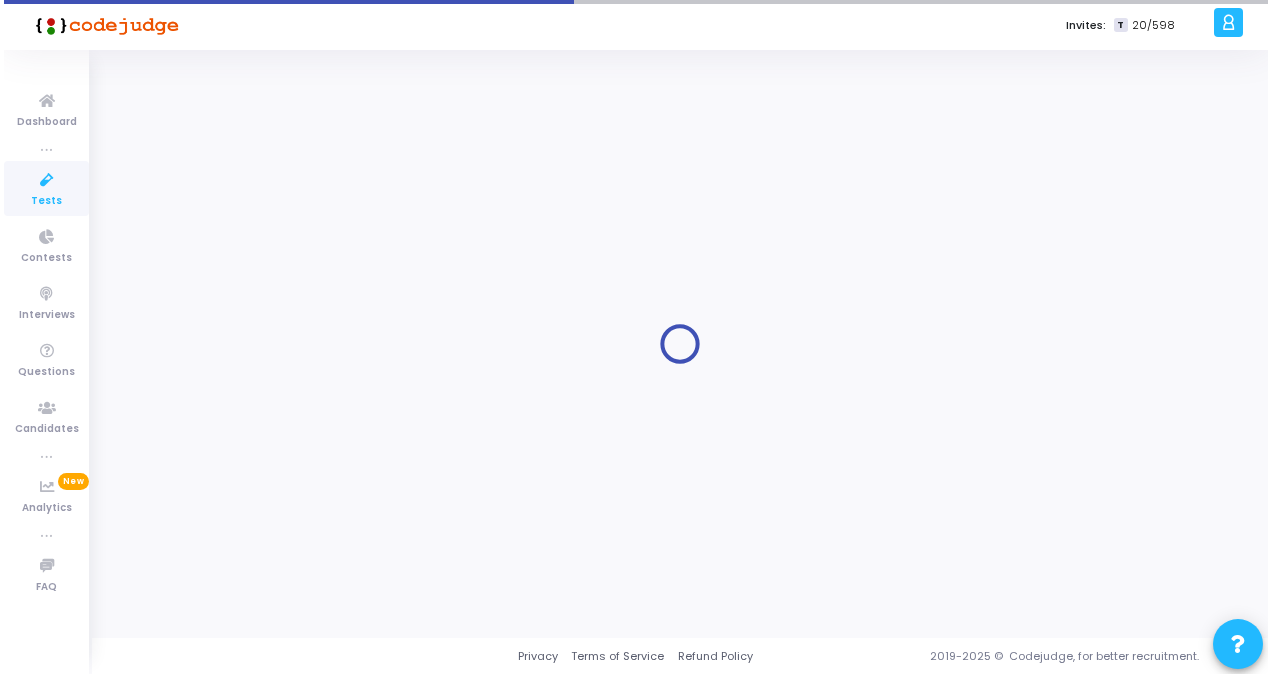 scroll, scrollTop: 0, scrollLeft: 0, axis: both 